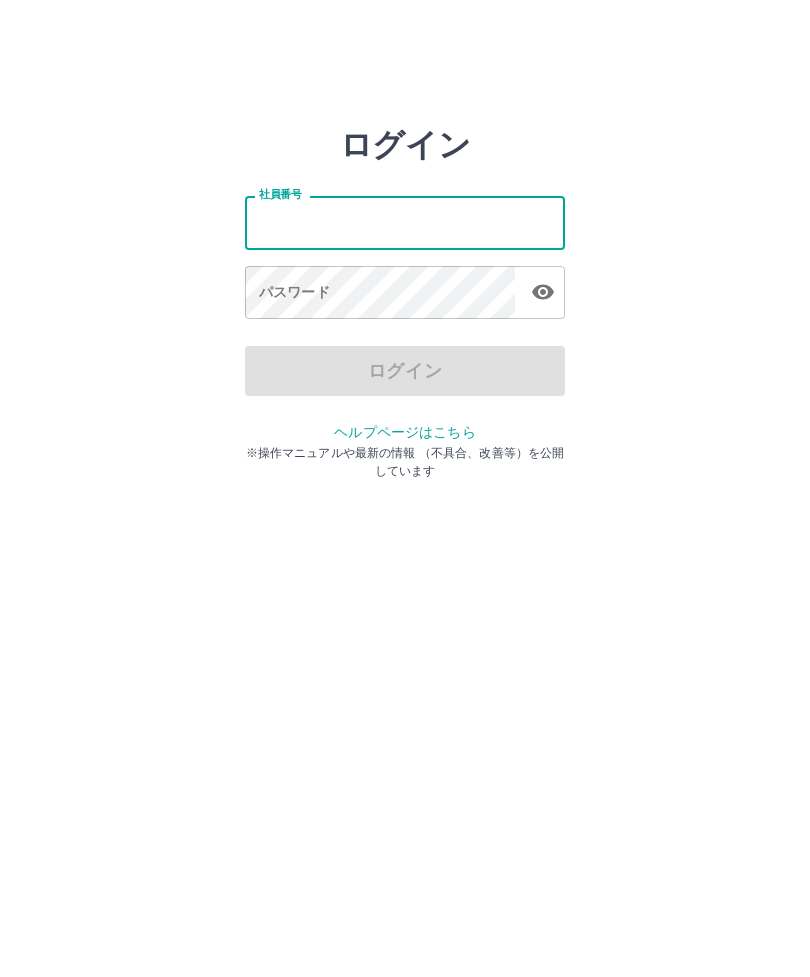 scroll, scrollTop: 0, scrollLeft: 0, axis: both 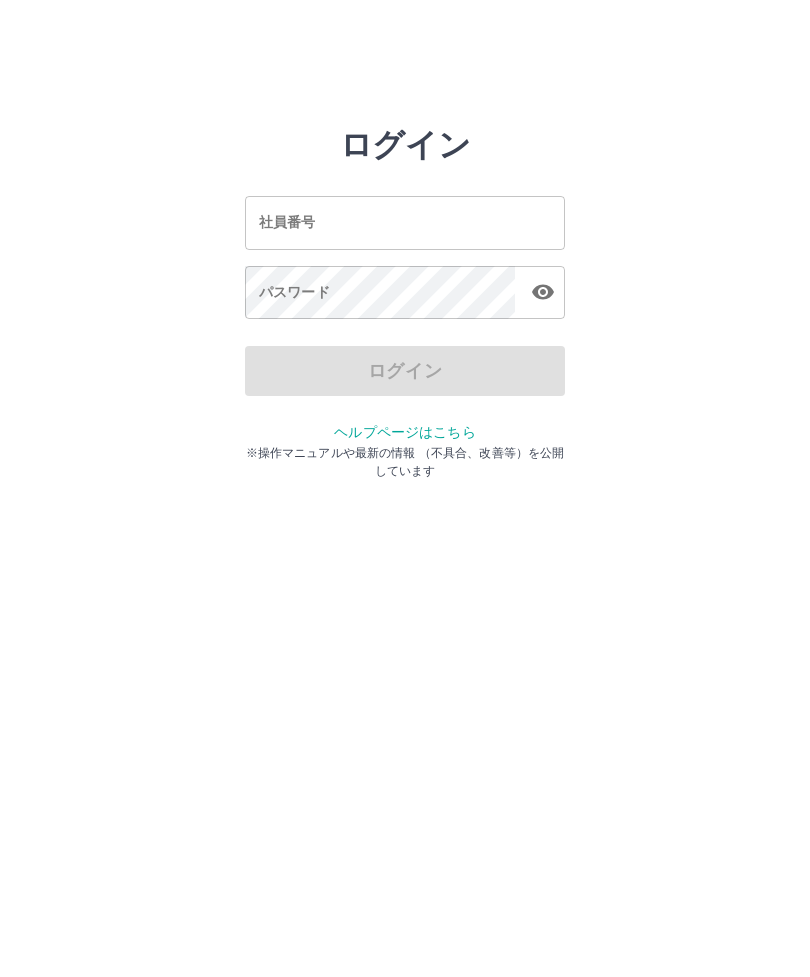 click on "社員番号 社員番号" at bounding box center [405, 222] 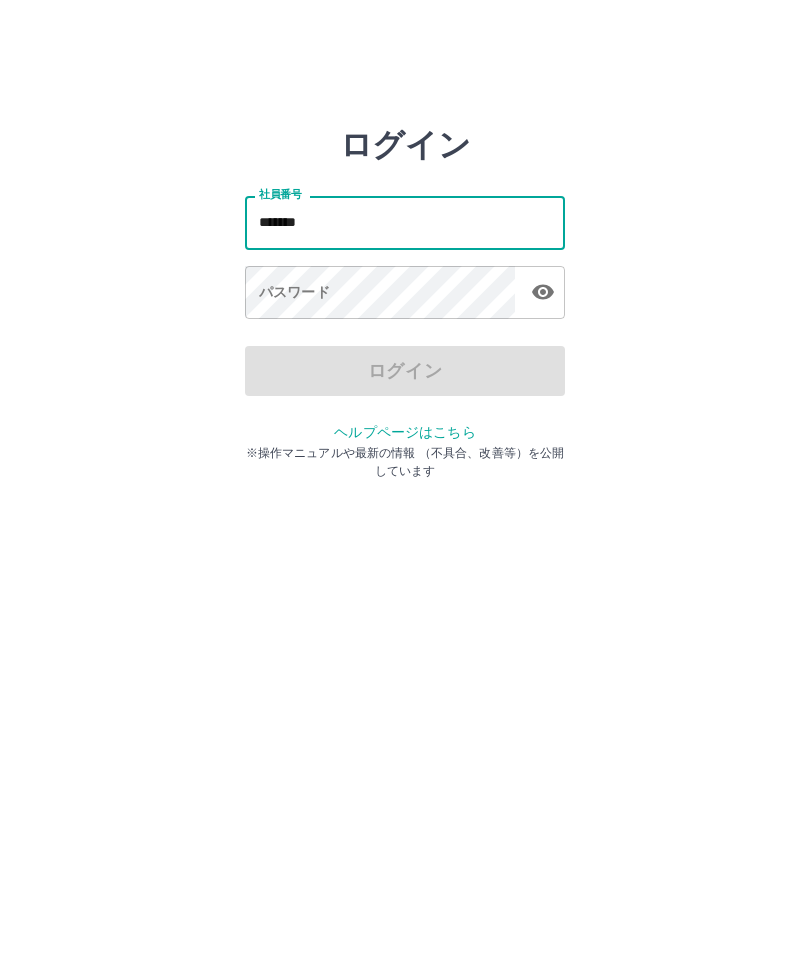 type on "*******" 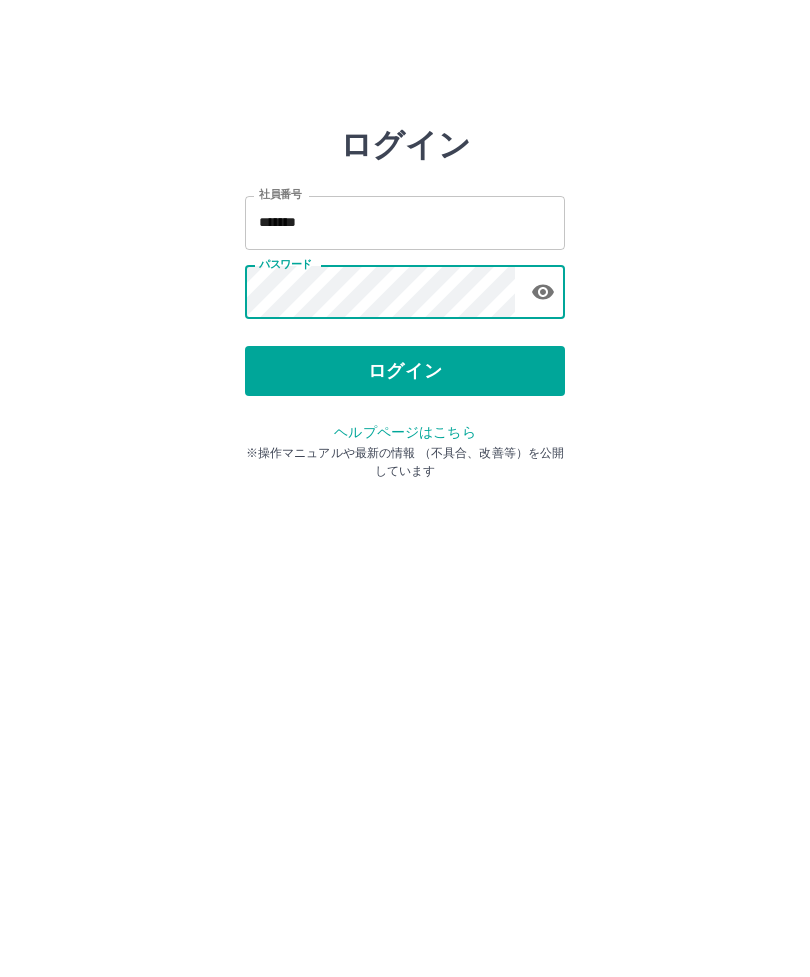 click on "ログイン" at bounding box center [405, 371] 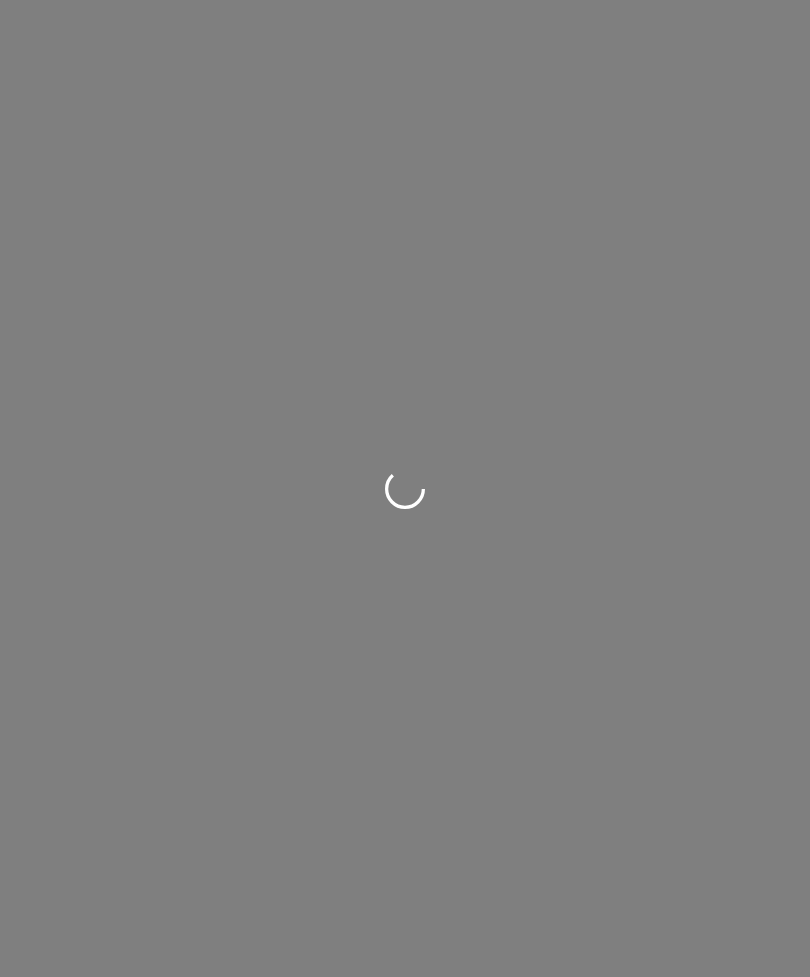 scroll, scrollTop: 0, scrollLeft: 0, axis: both 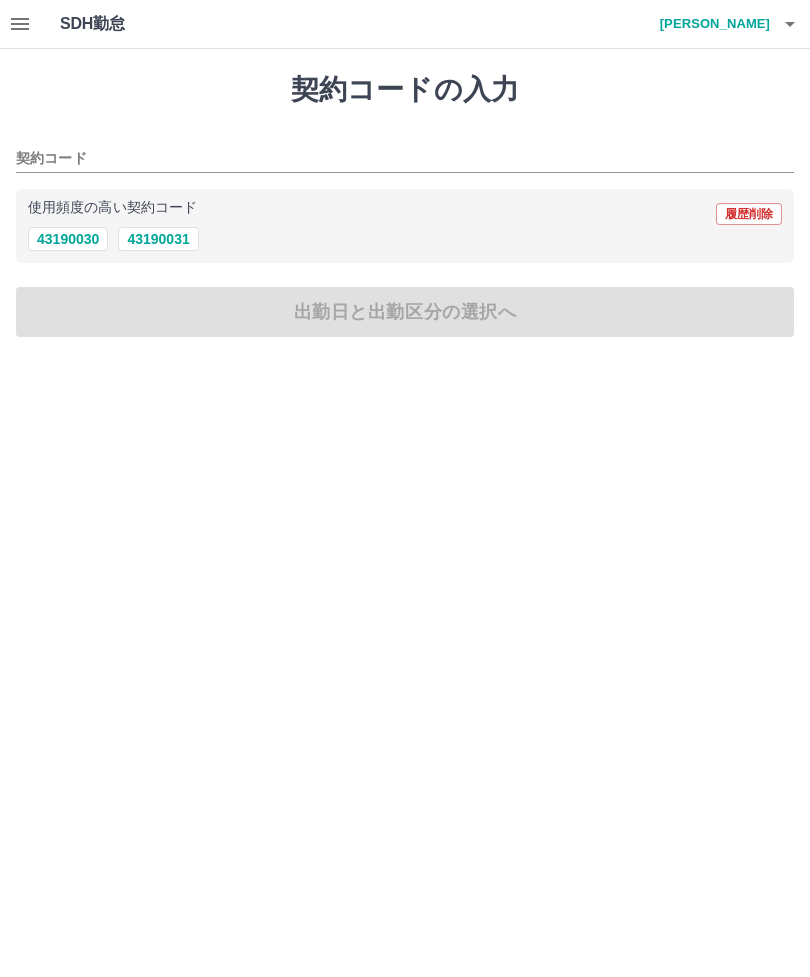 click 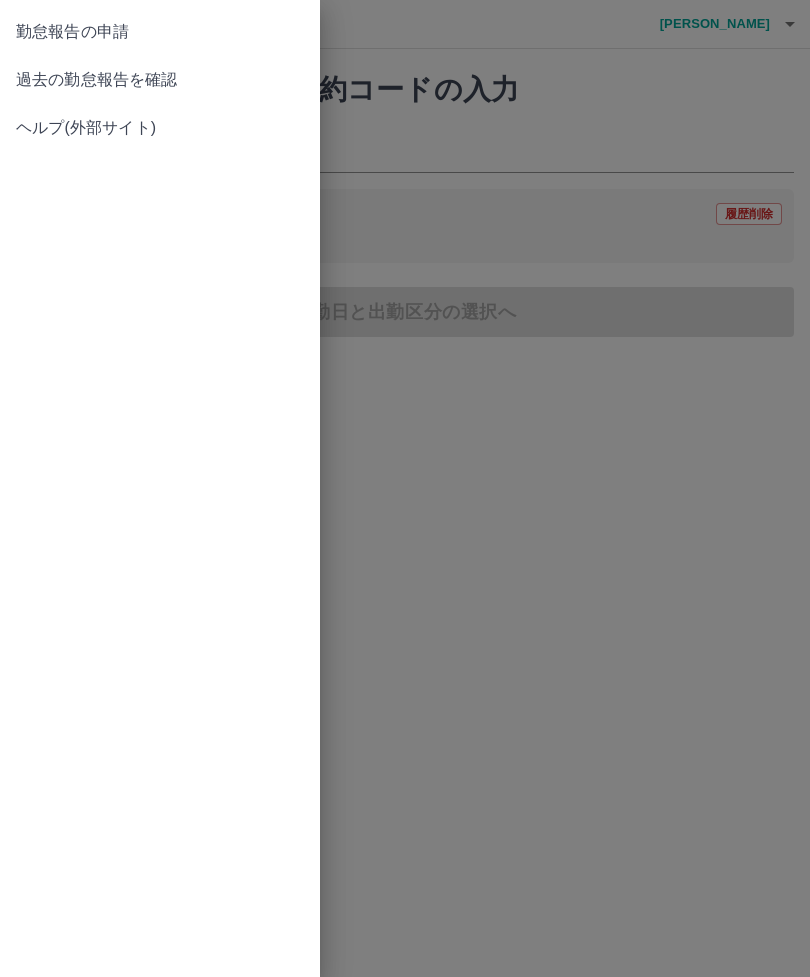 click on "過去の勤怠報告を確認" at bounding box center (160, 80) 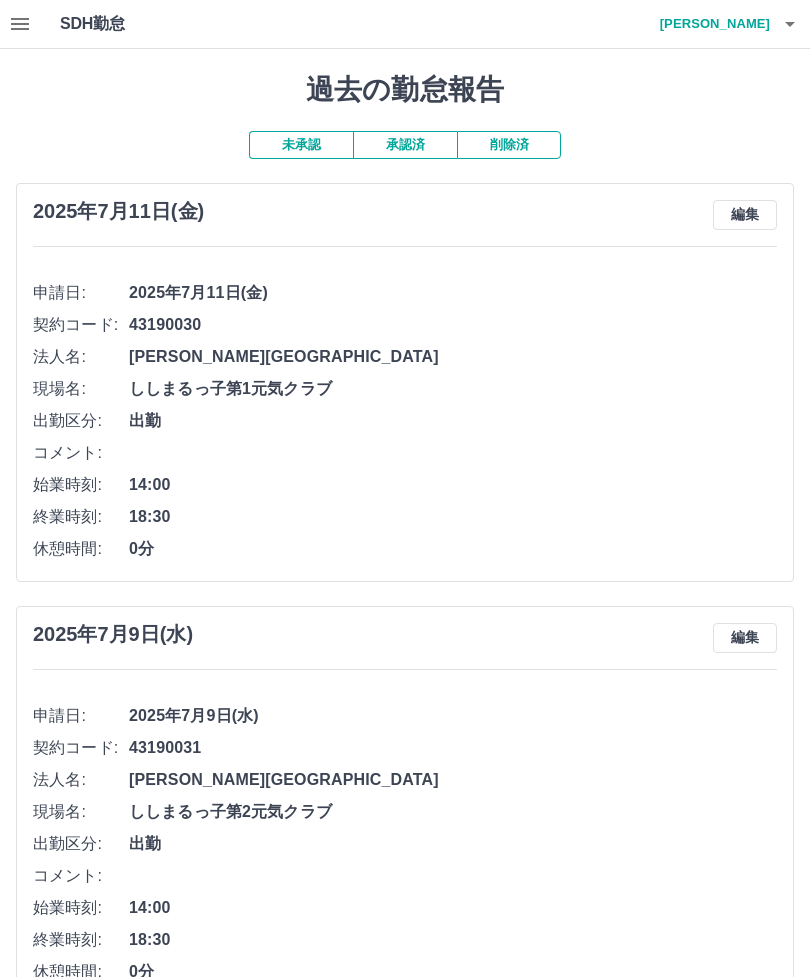 click on "編集" at bounding box center (745, 215) 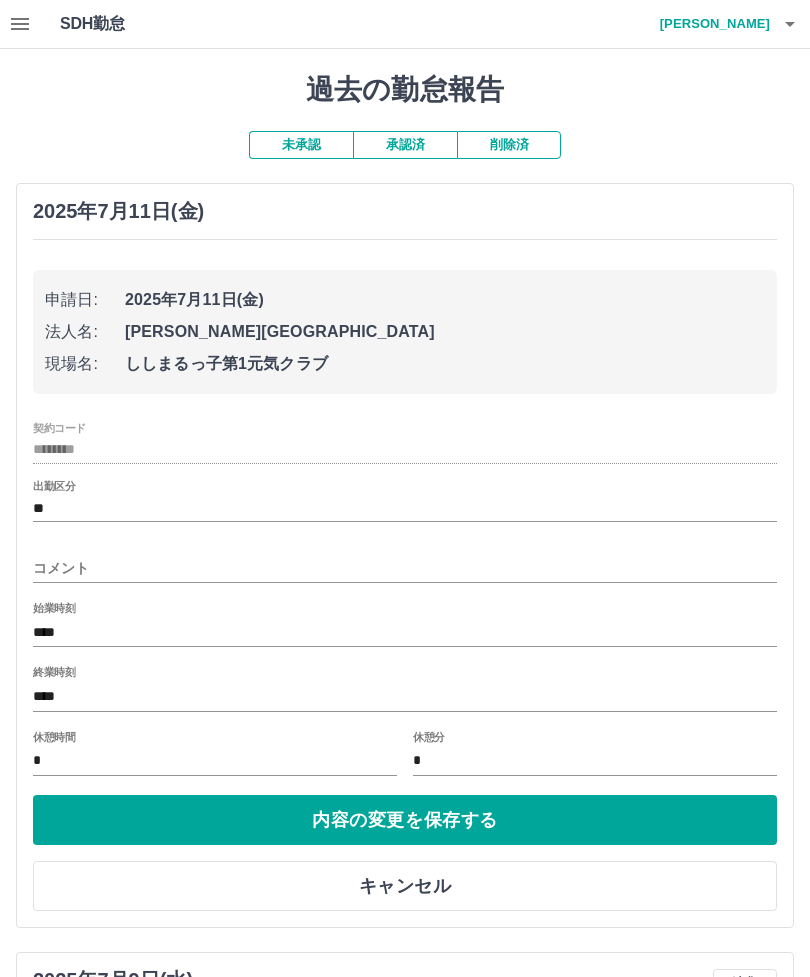 click on "****" at bounding box center (405, 696) 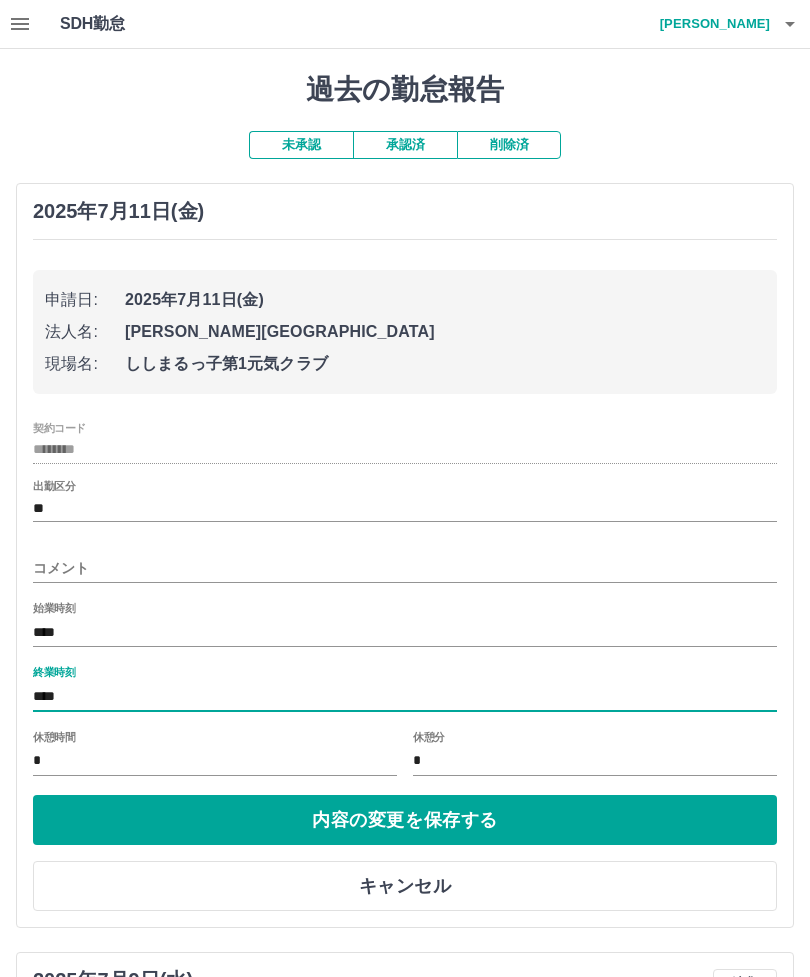 scroll, scrollTop: 45, scrollLeft: 0, axis: vertical 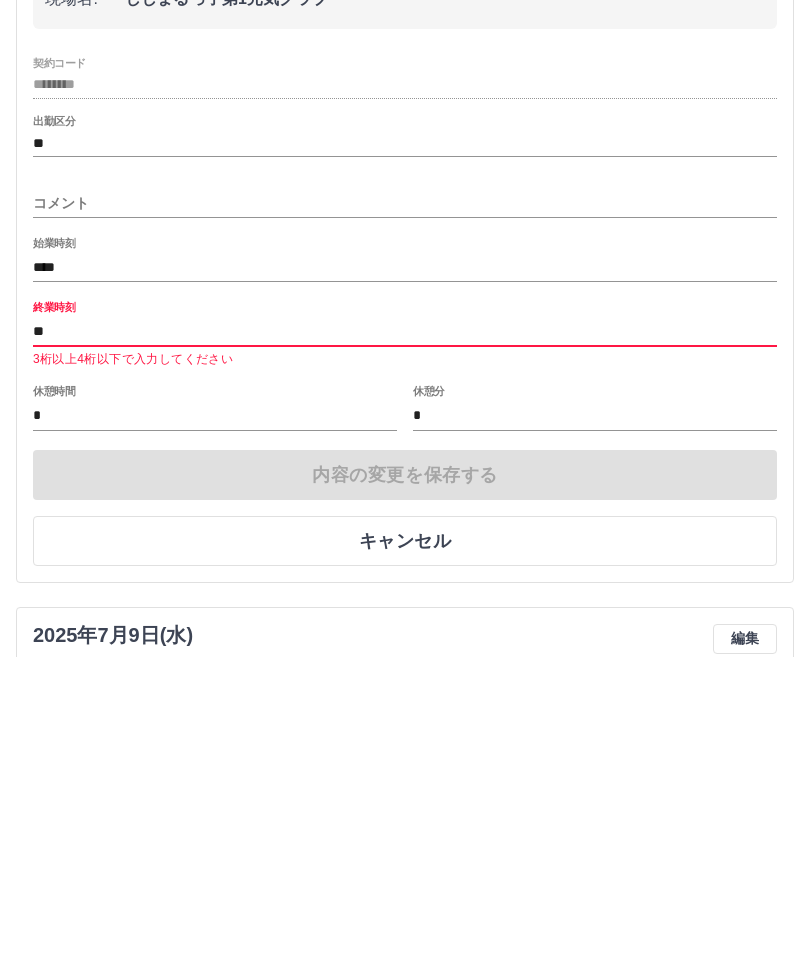 type on "*" 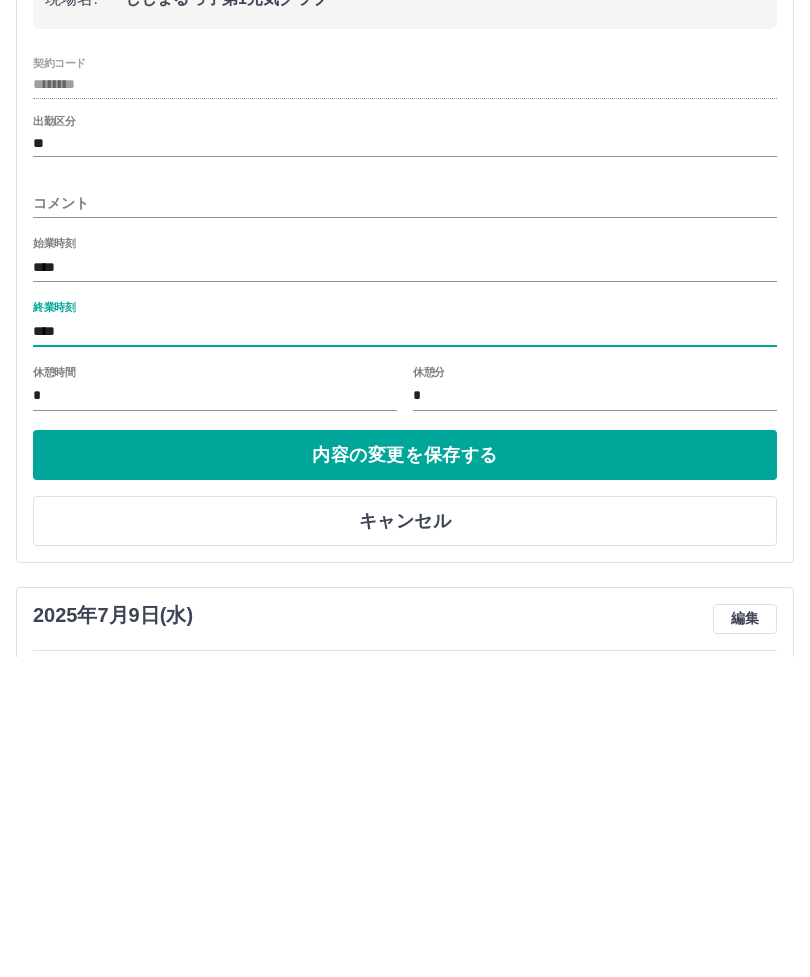 type on "****" 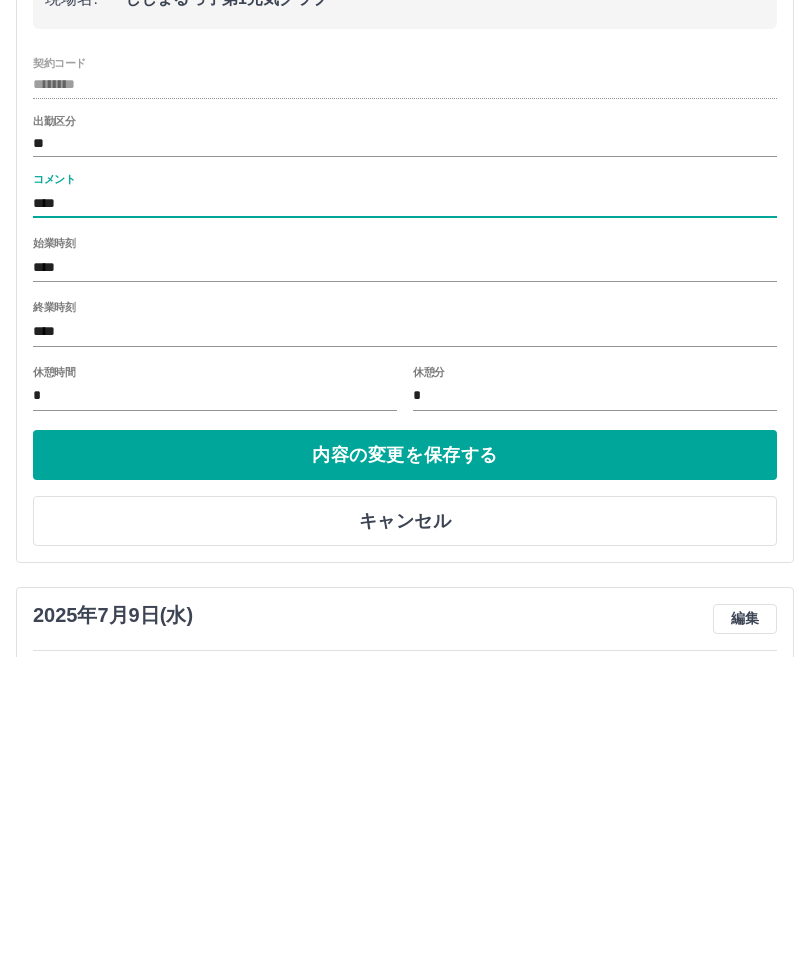 type on "****" 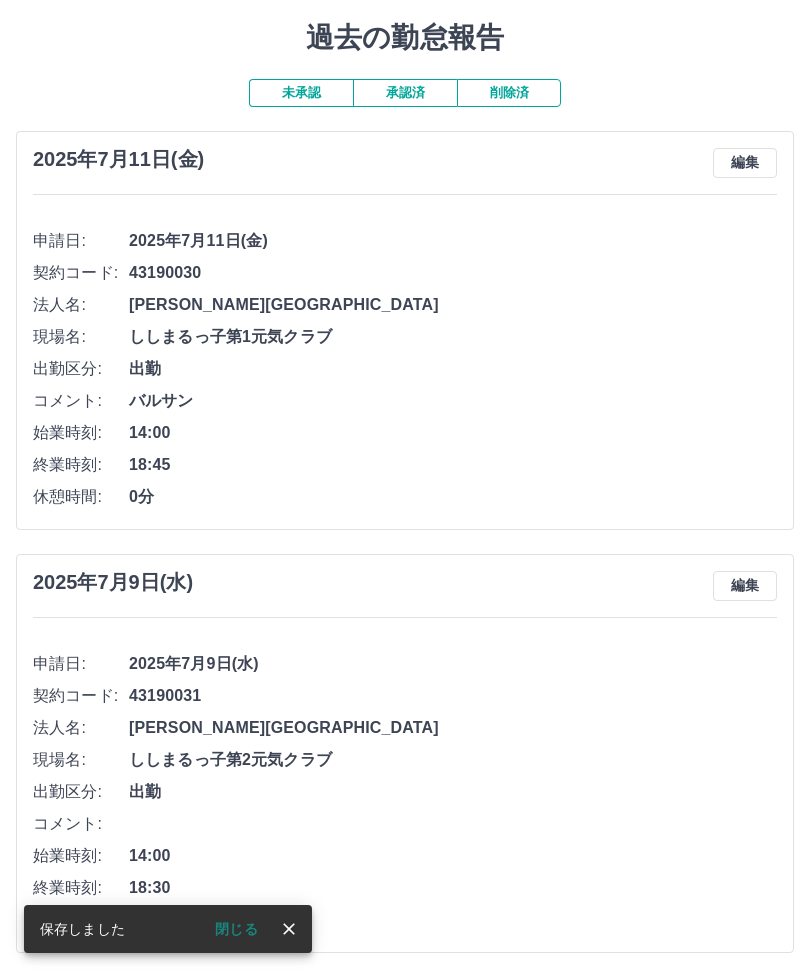 scroll, scrollTop: 0, scrollLeft: 0, axis: both 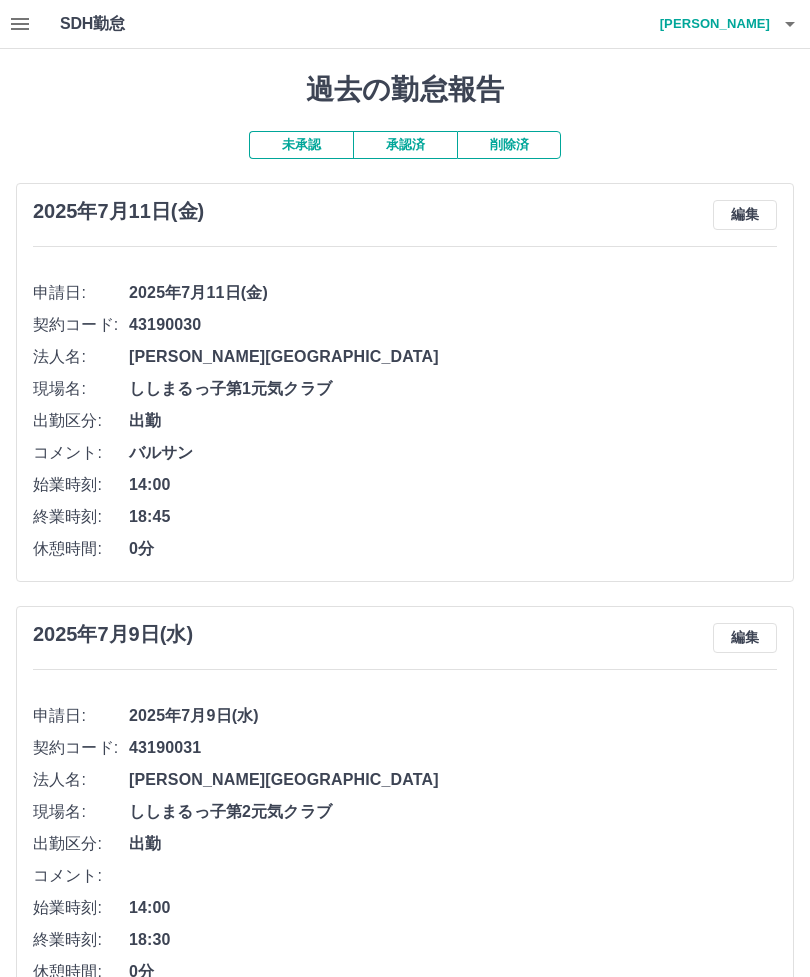 click at bounding box center (790, 24) 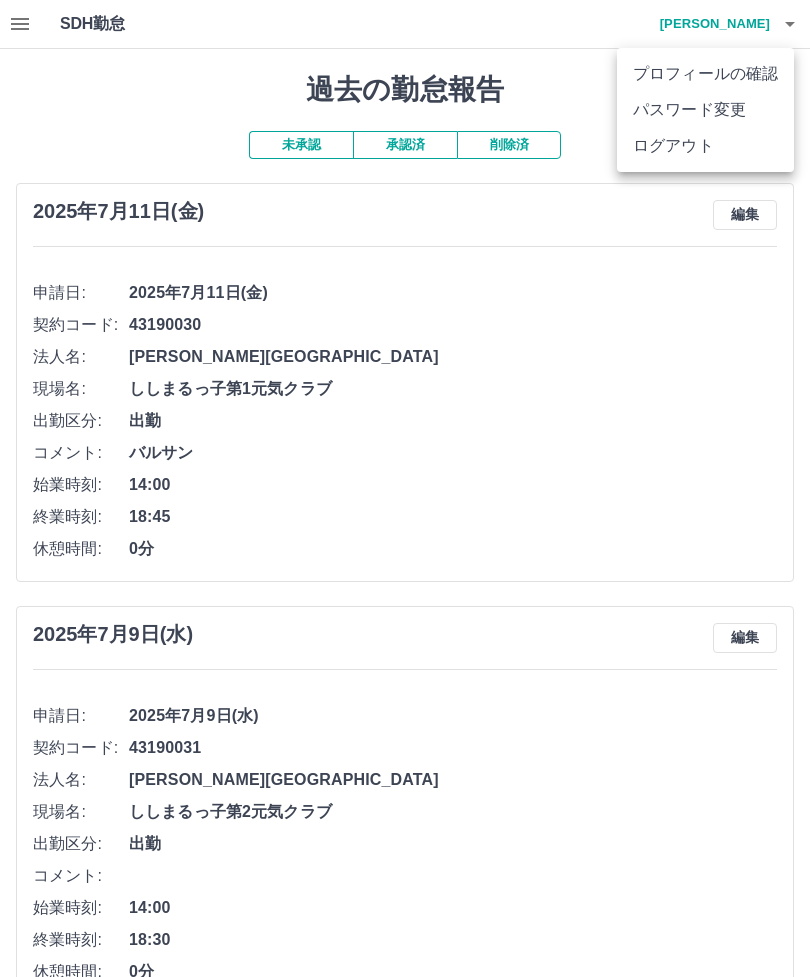click on "ログアウト" at bounding box center [705, 146] 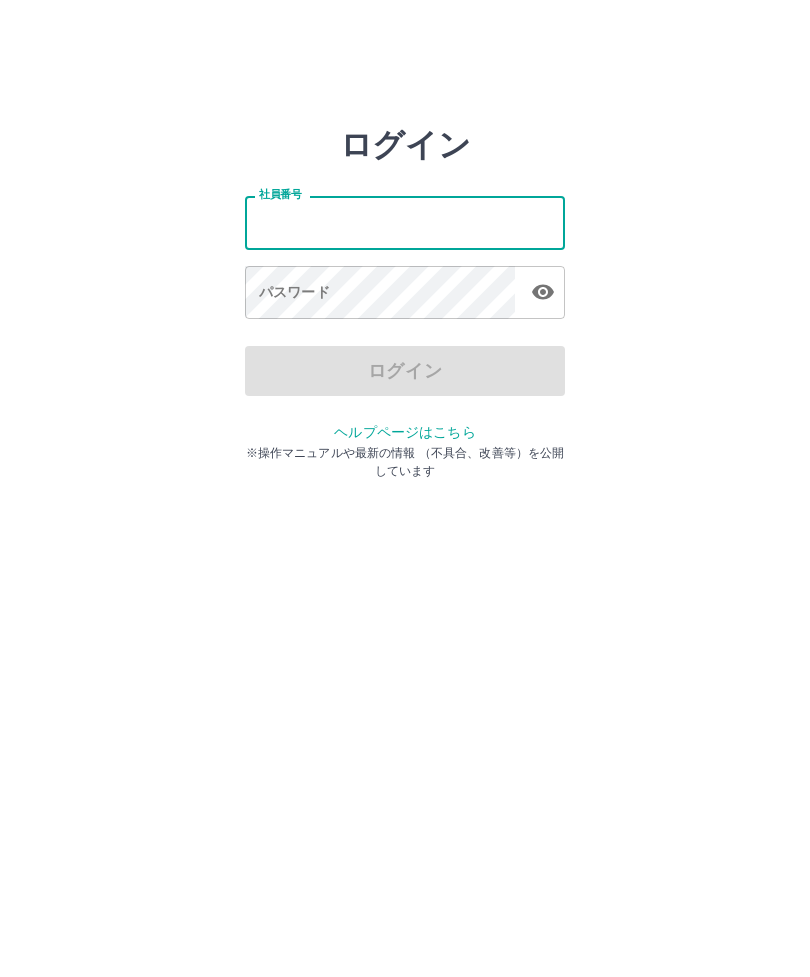 scroll, scrollTop: 0, scrollLeft: 0, axis: both 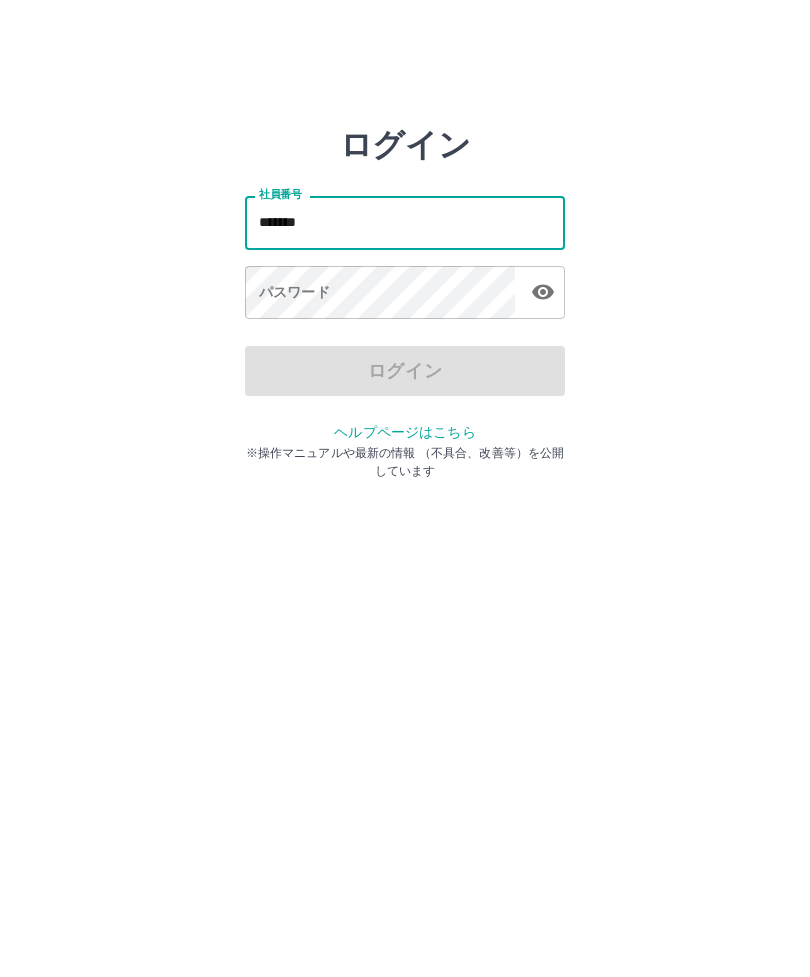 type on "*******" 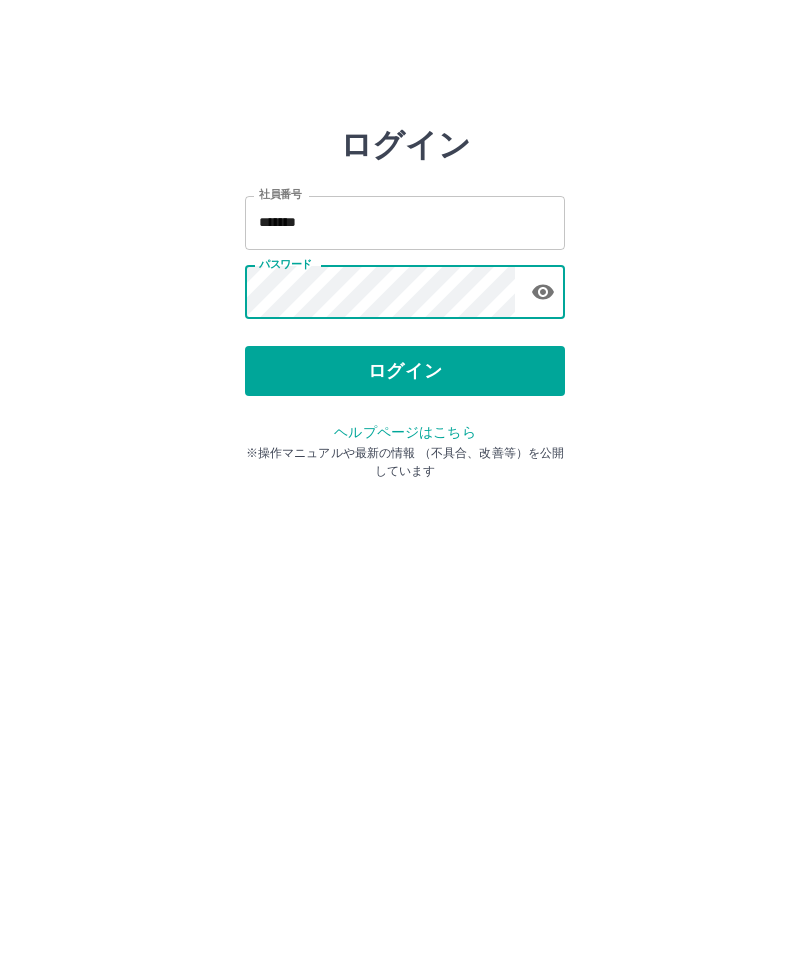 click on "ログイン" at bounding box center [405, 371] 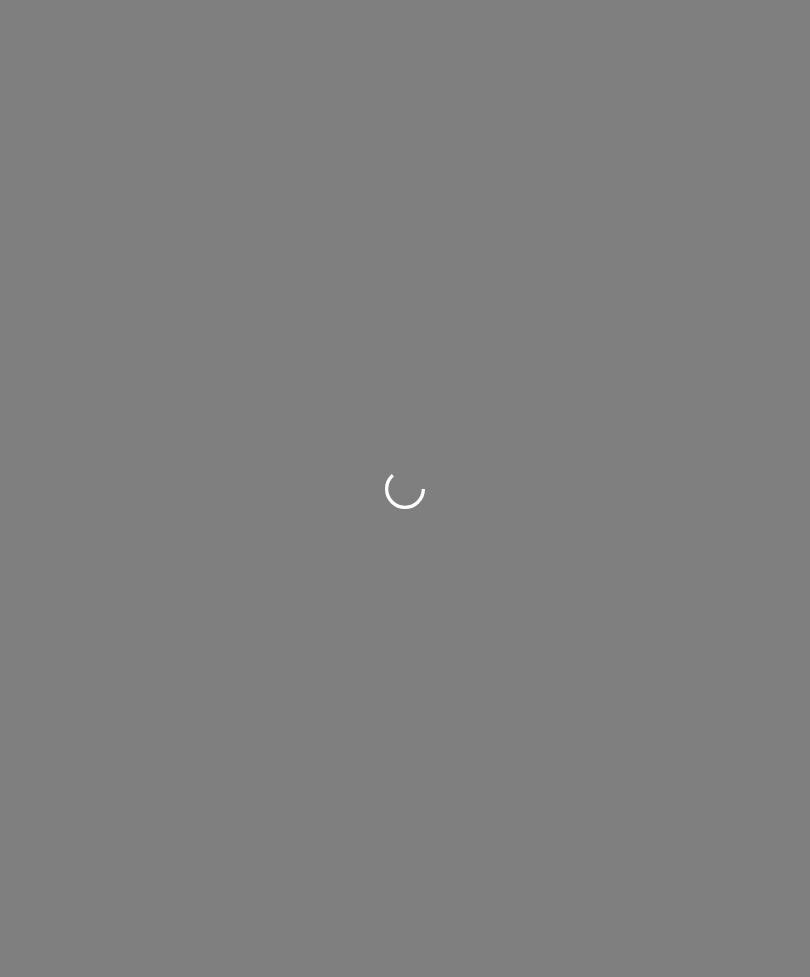 scroll, scrollTop: 0, scrollLeft: 0, axis: both 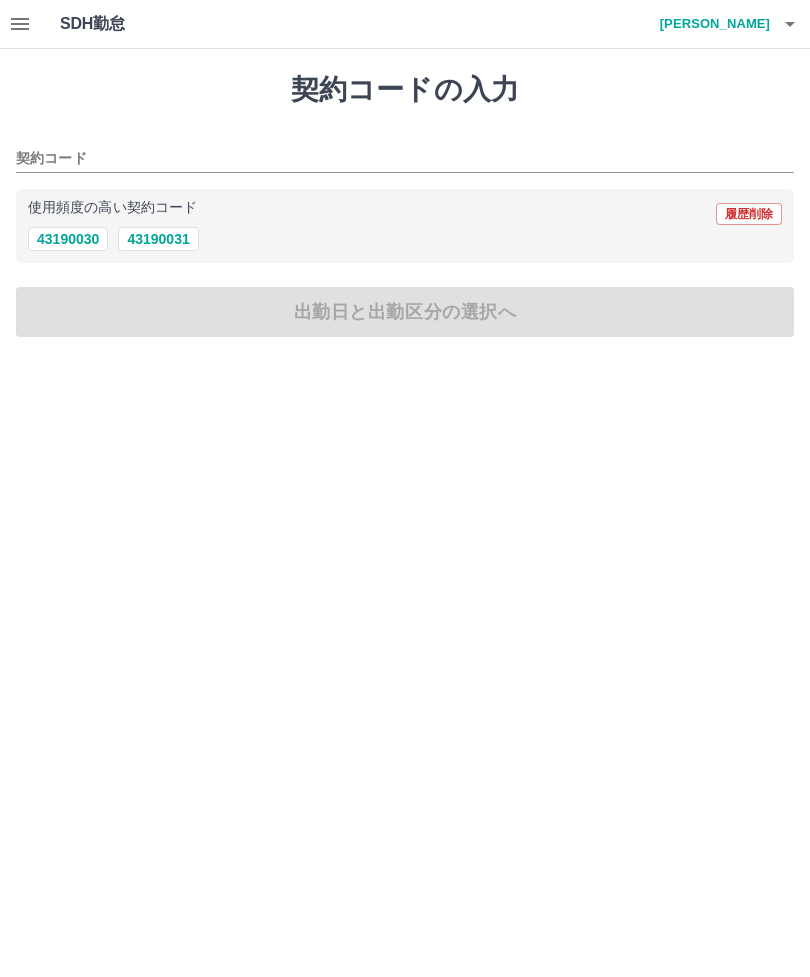 click 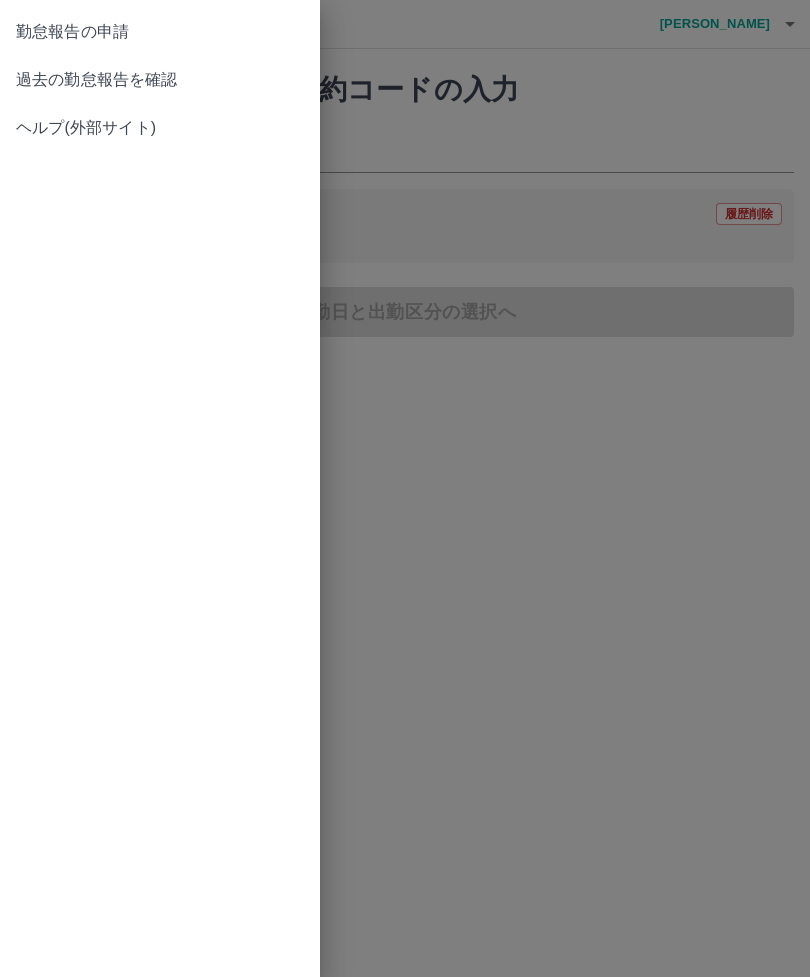 click on "過去の勤怠報告を確認" at bounding box center [160, 80] 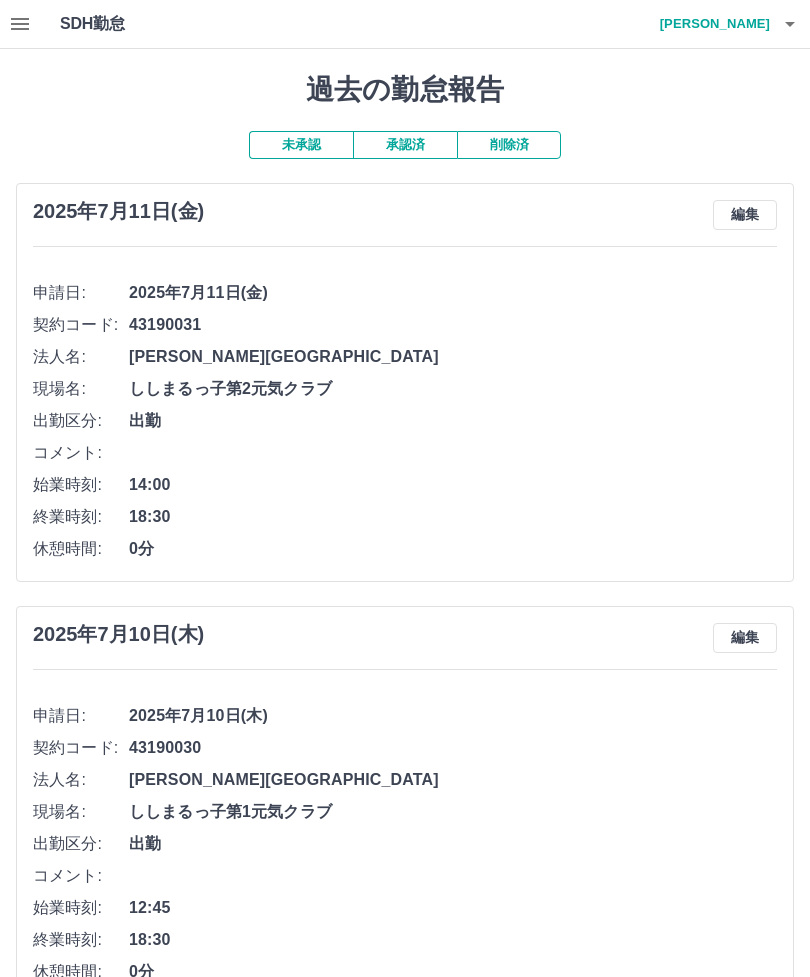 click on "編集" at bounding box center (745, 215) 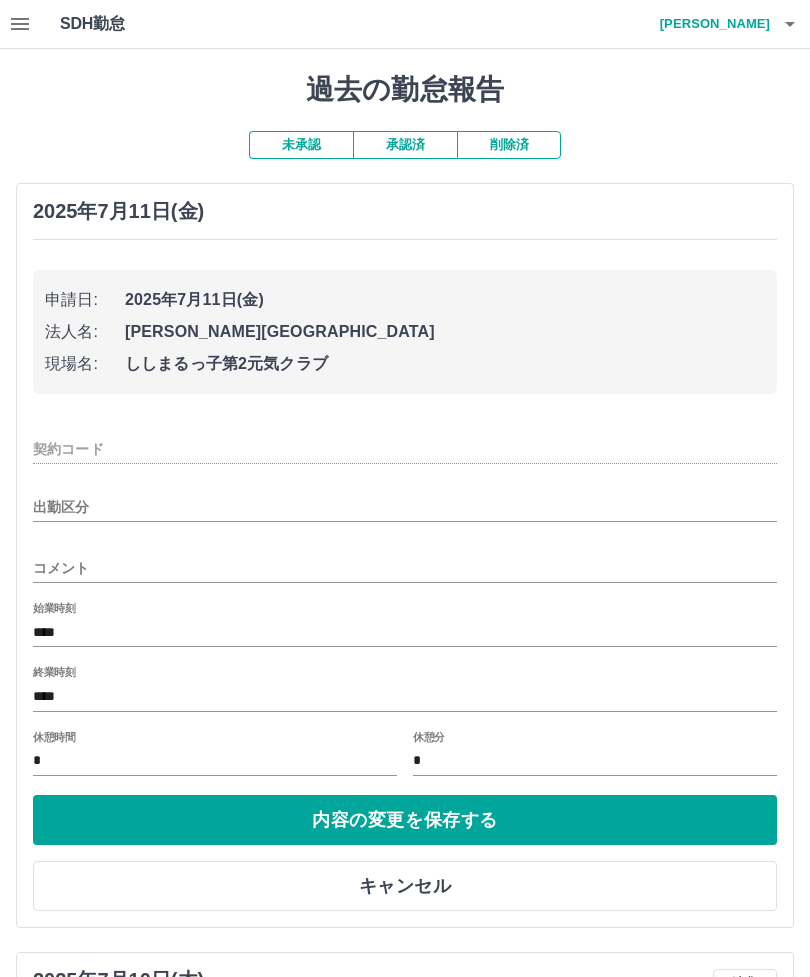type on "********" 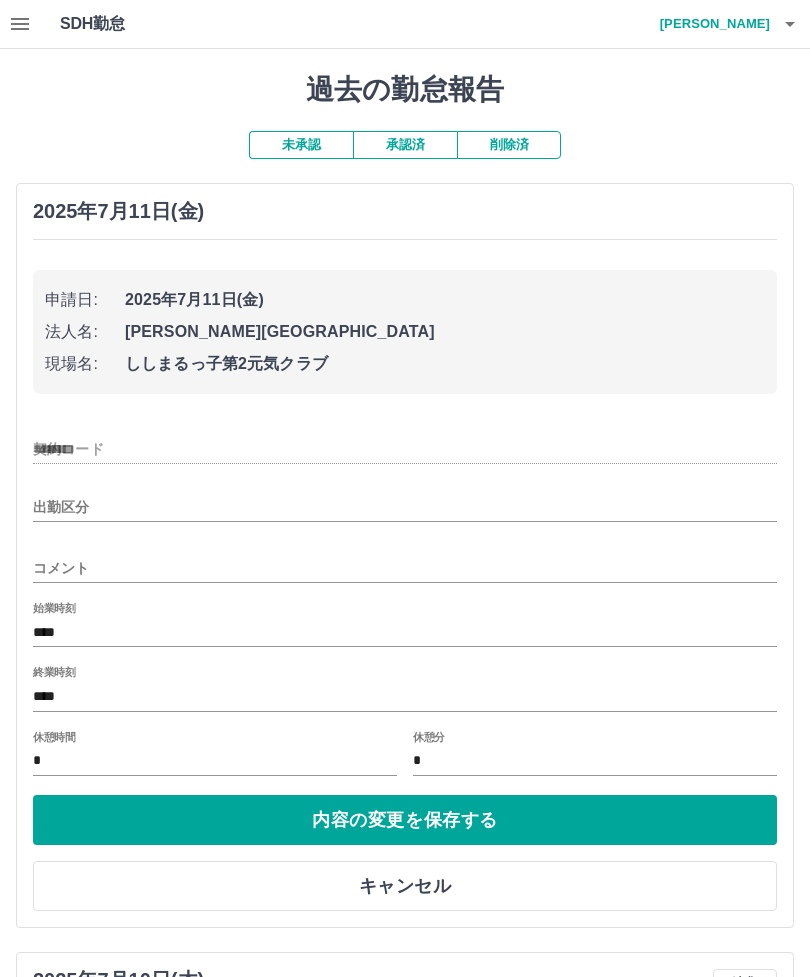 type on "**" 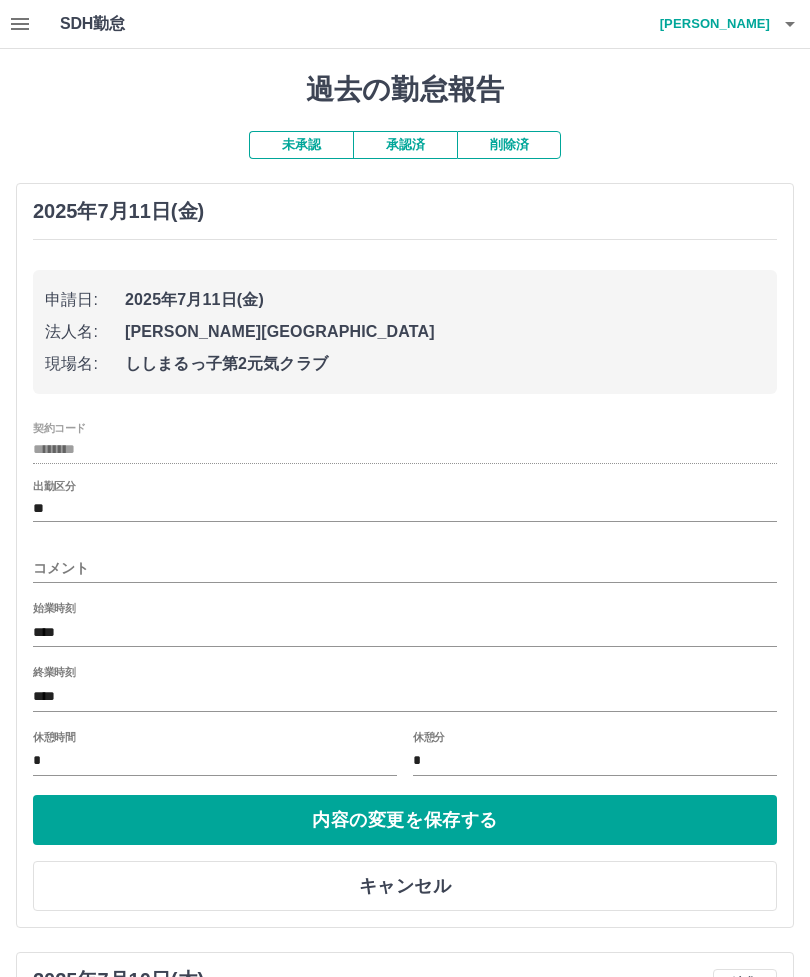 click on "コメント" at bounding box center (405, 568) 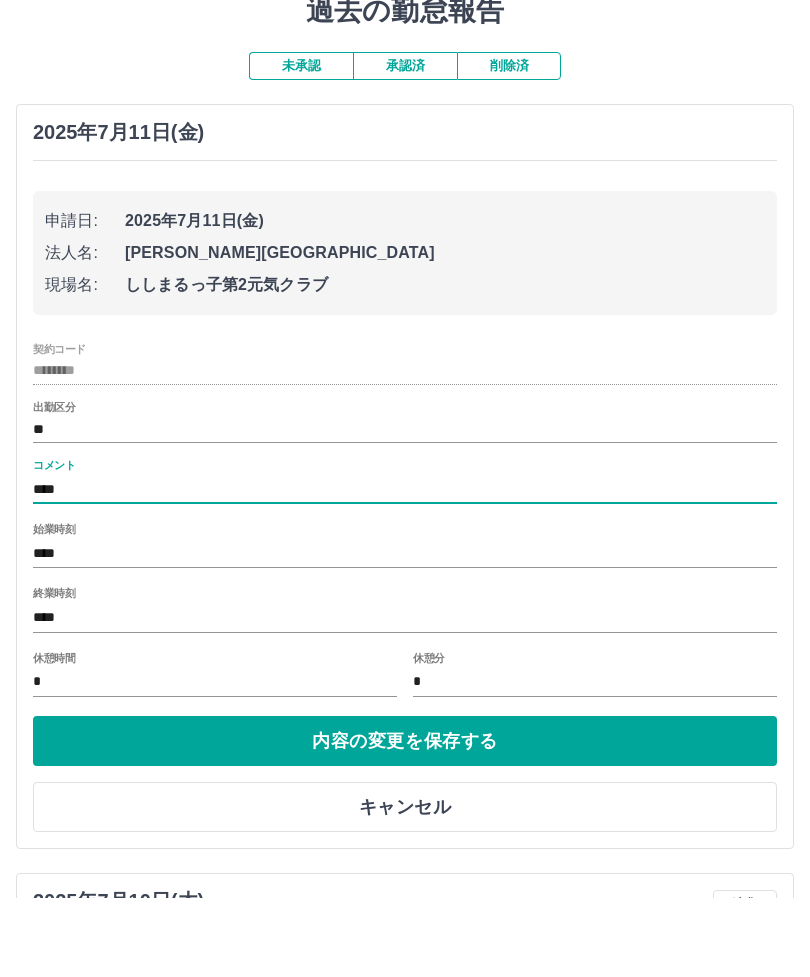type on "****" 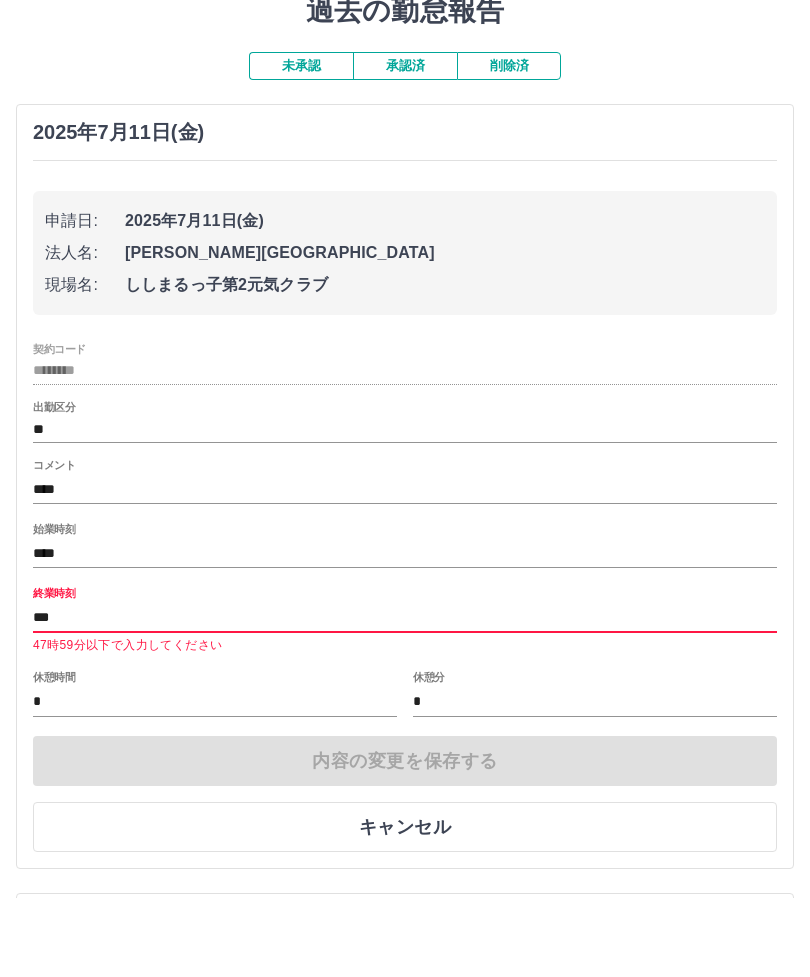 type on "****" 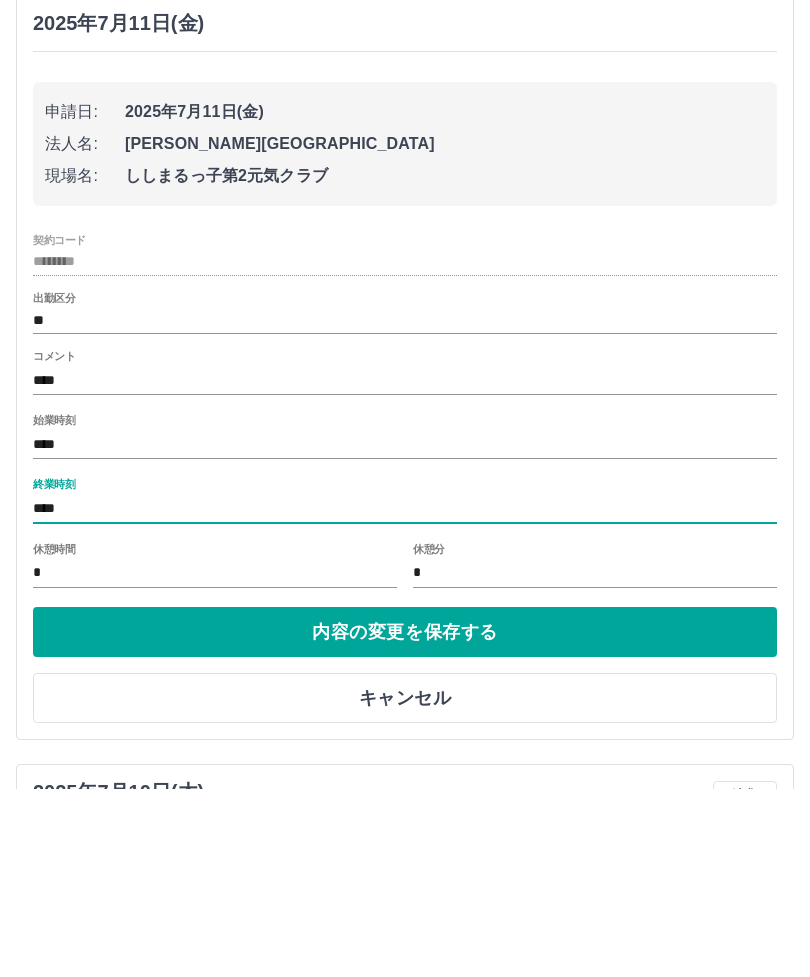 click on "内容の変更を保存する" at bounding box center [405, 820] 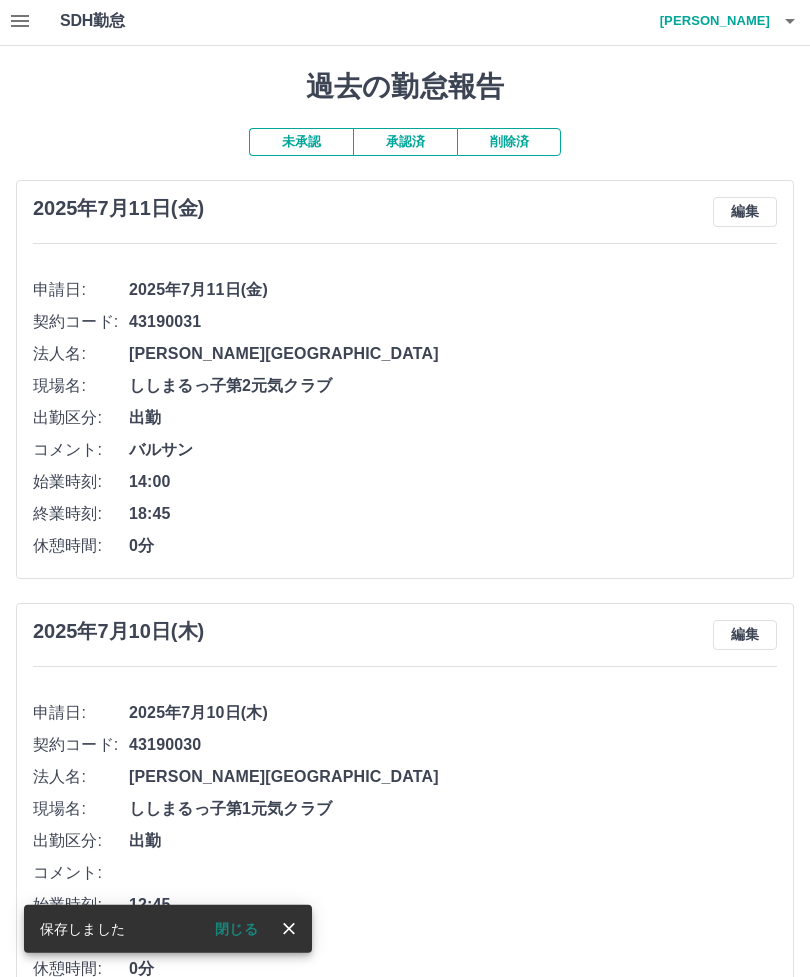 scroll, scrollTop: 52, scrollLeft: 0, axis: vertical 